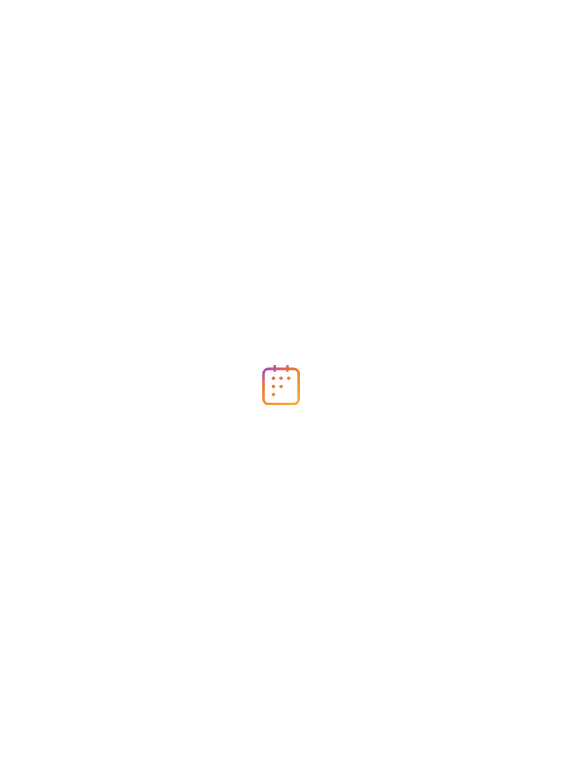 scroll, scrollTop: 0, scrollLeft: 0, axis: both 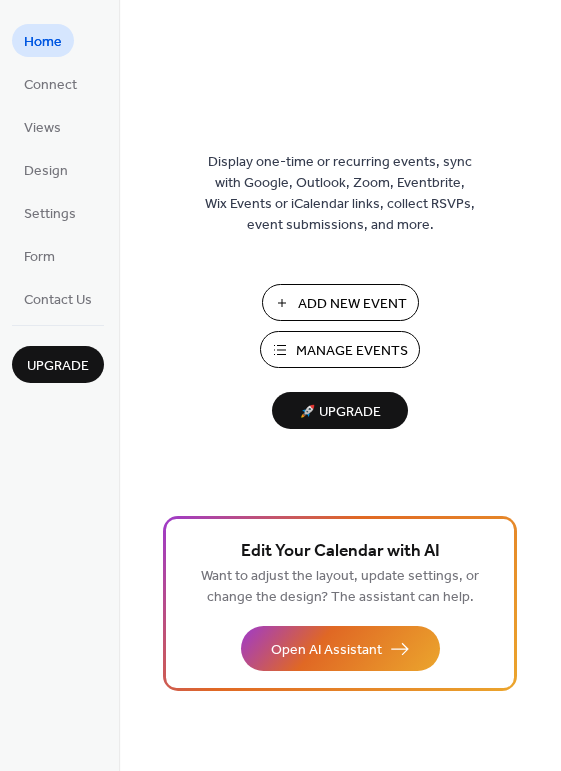 click on "Manage Events" at bounding box center (352, 351) 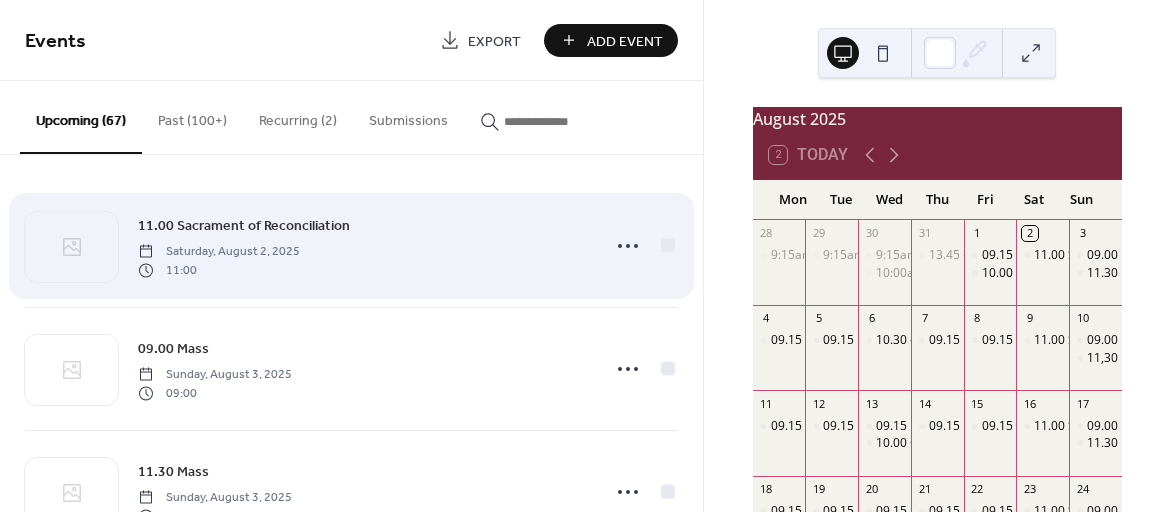 scroll, scrollTop: 0, scrollLeft: 0, axis: both 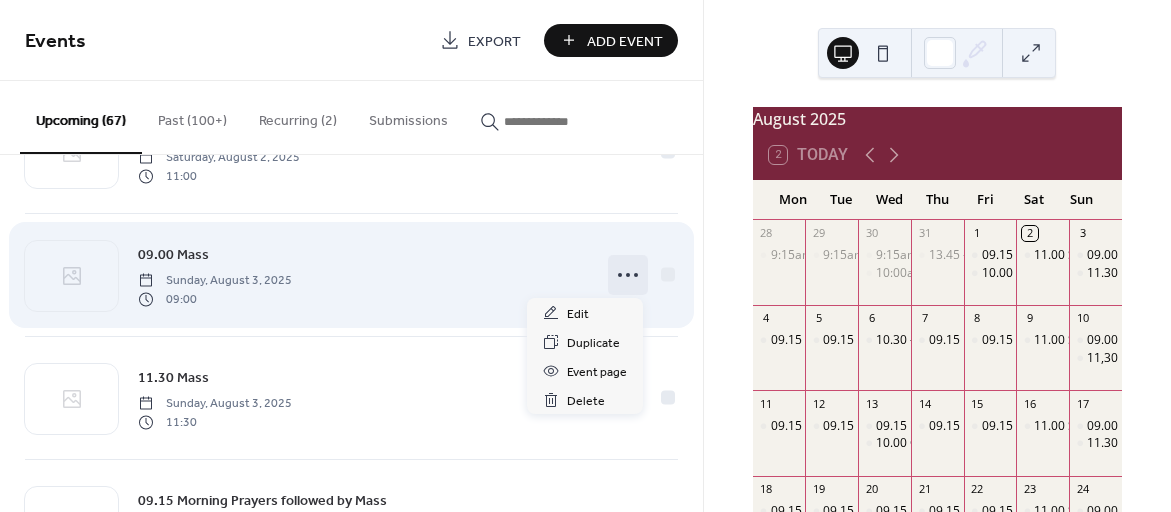 click 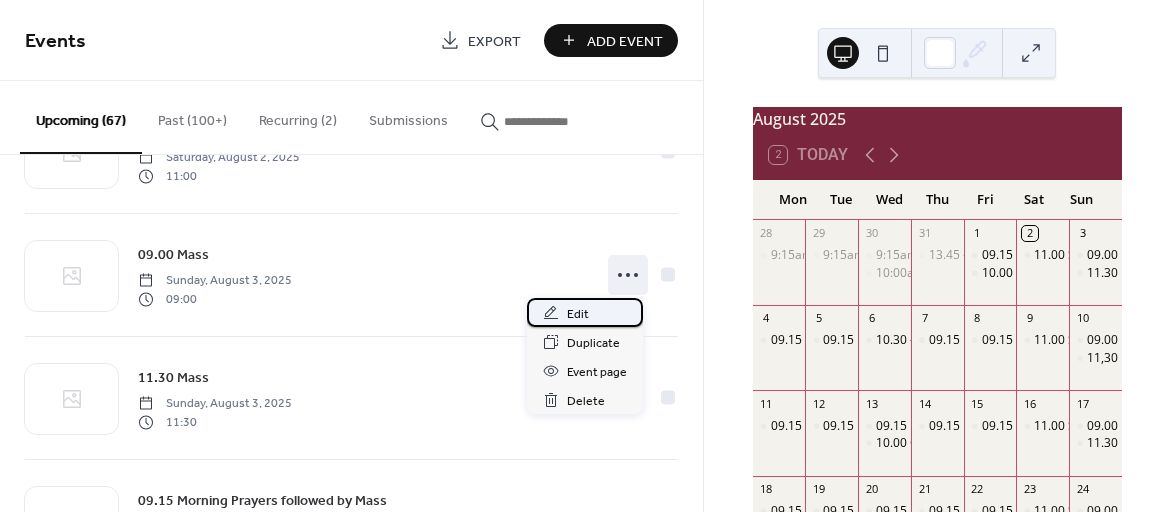 click on "Edit" at bounding box center (578, 314) 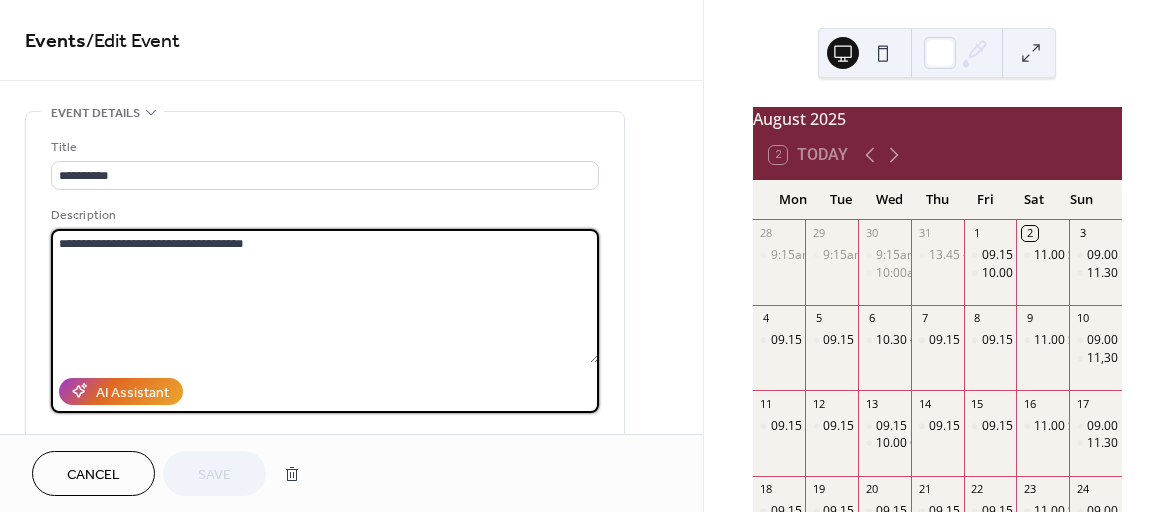 click on "**********" at bounding box center (325, 296) 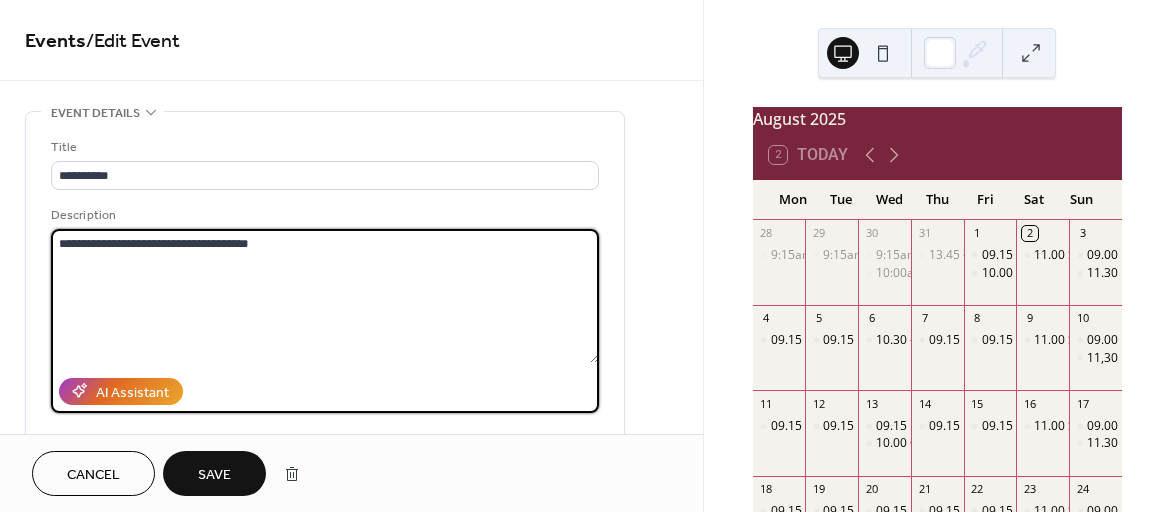 type on "**********" 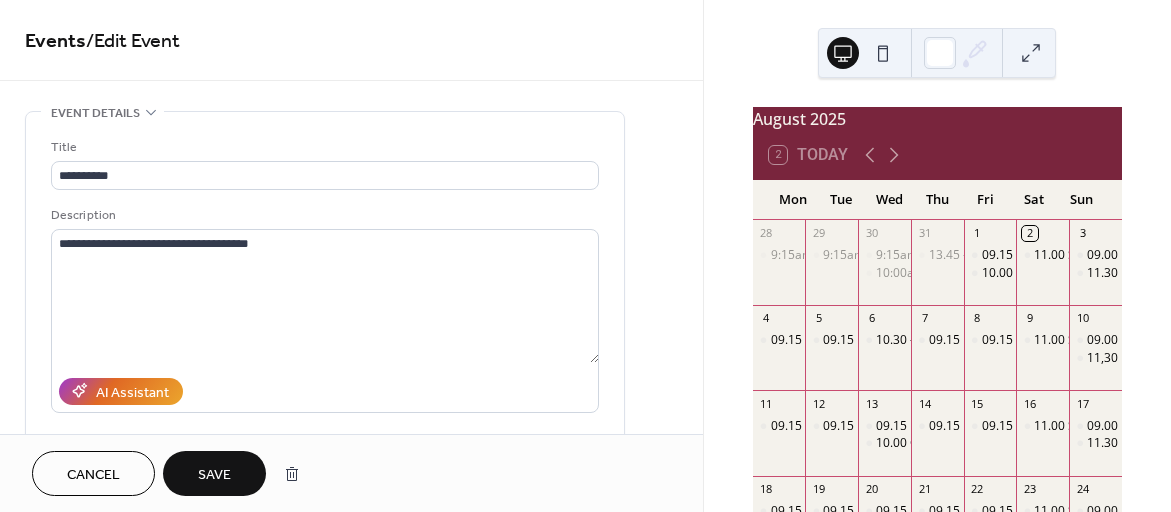 click on "Save" at bounding box center (214, 475) 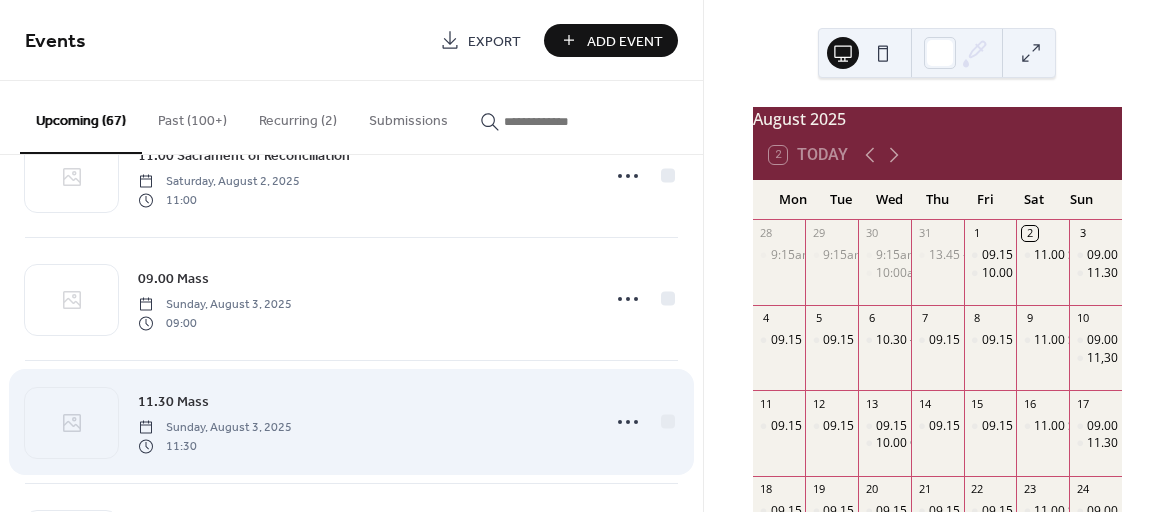 scroll, scrollTop: 107, scrollLeft: 0, axis: vertical 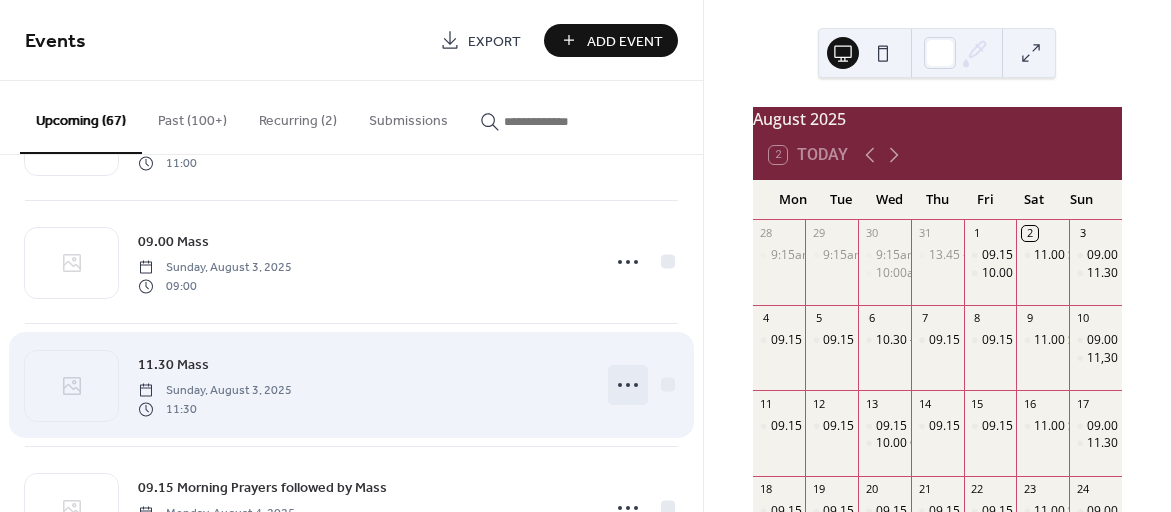 click 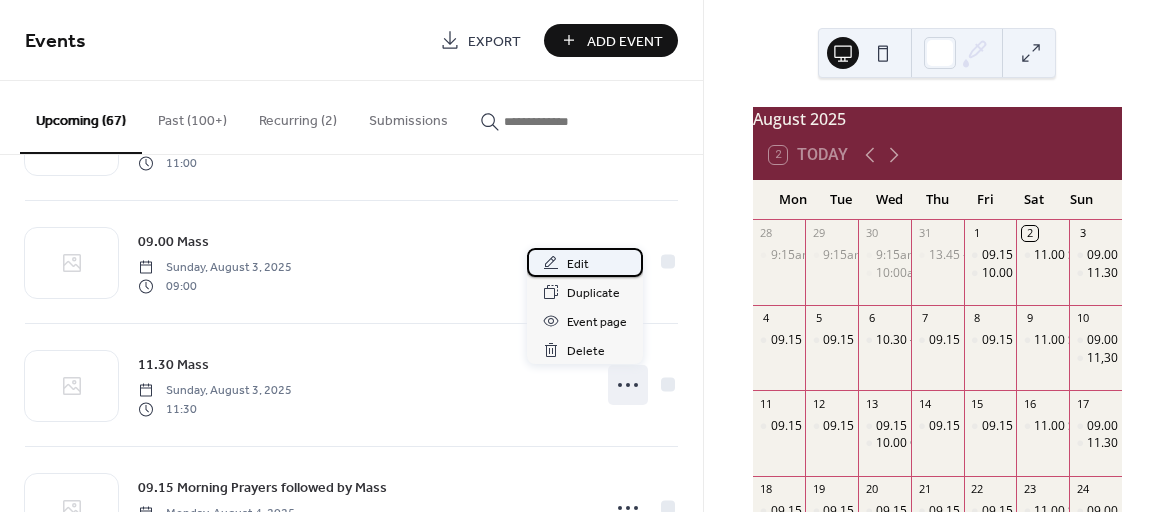 click on "Edit" at bounding box center [578, 264] 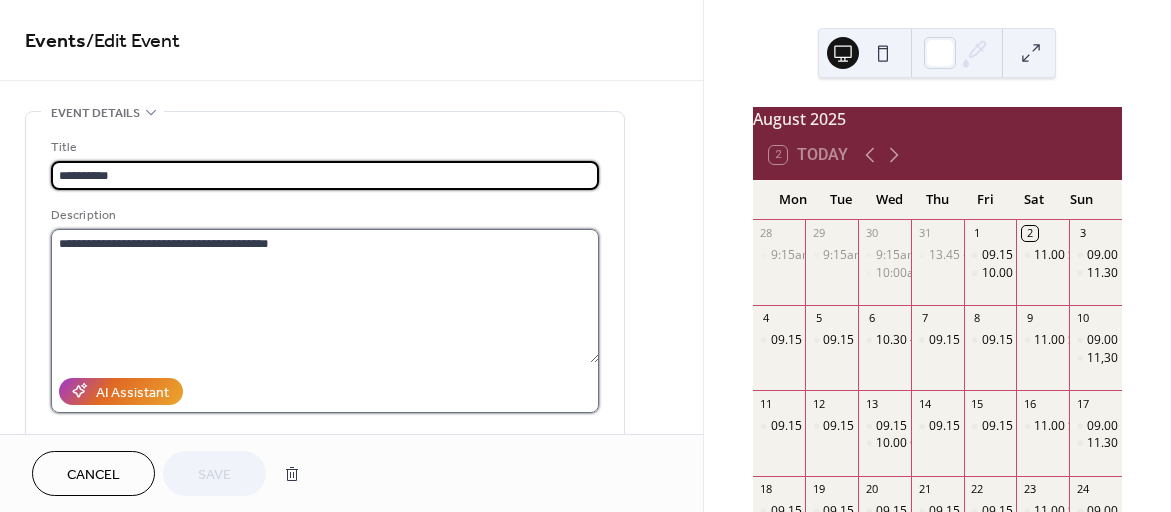 click on "**********" at bounding box center [325, 296] 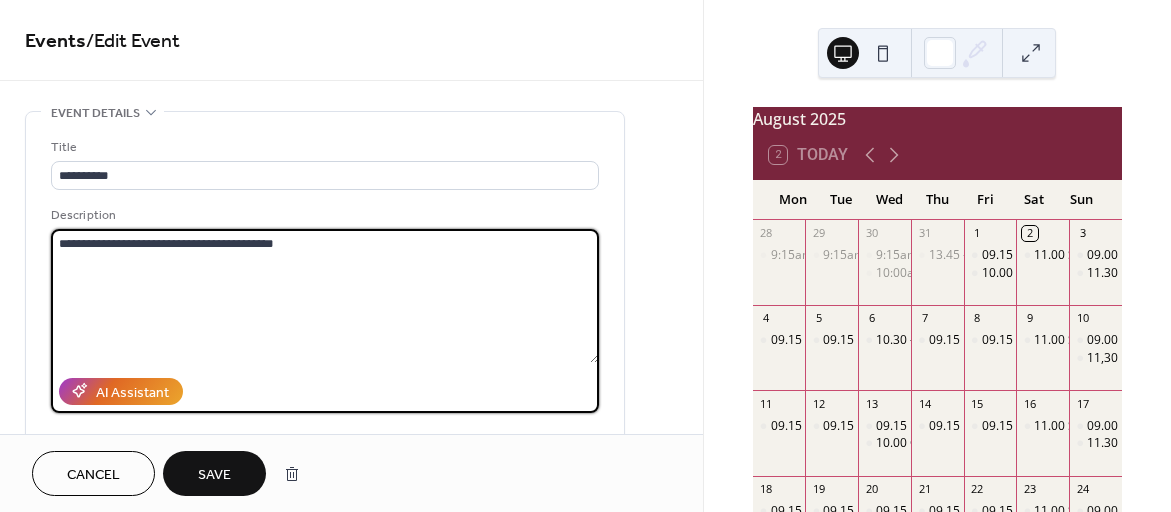 type on "**********" 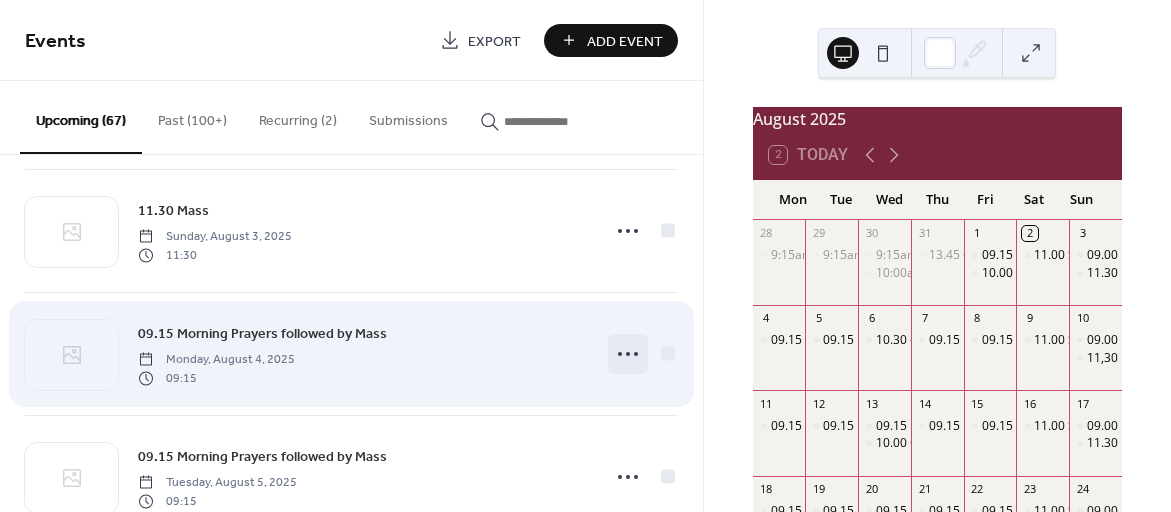 scroll, scrollTop: 267, scrollLeft: 0, axis: vertical 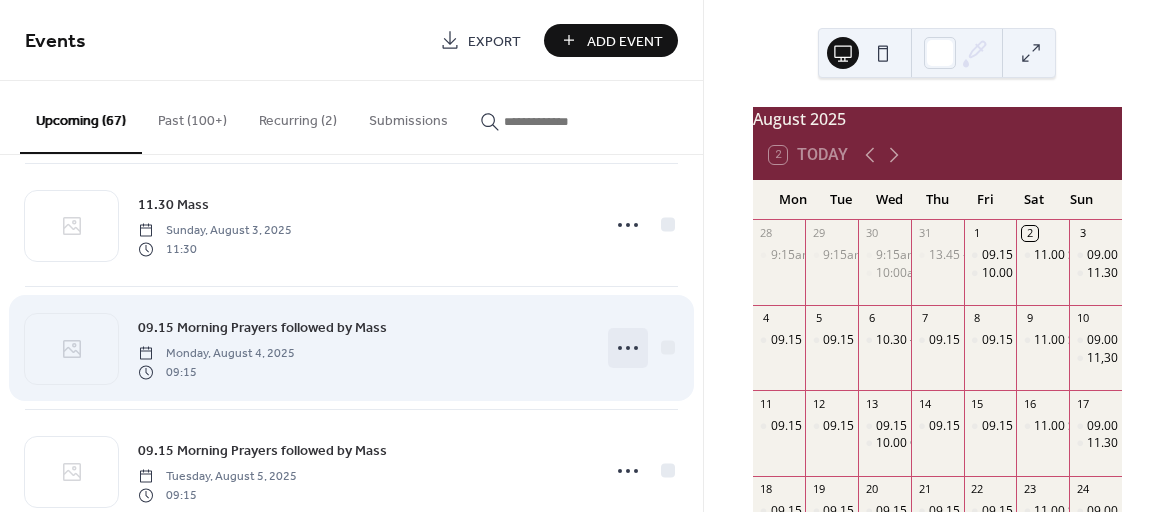 click 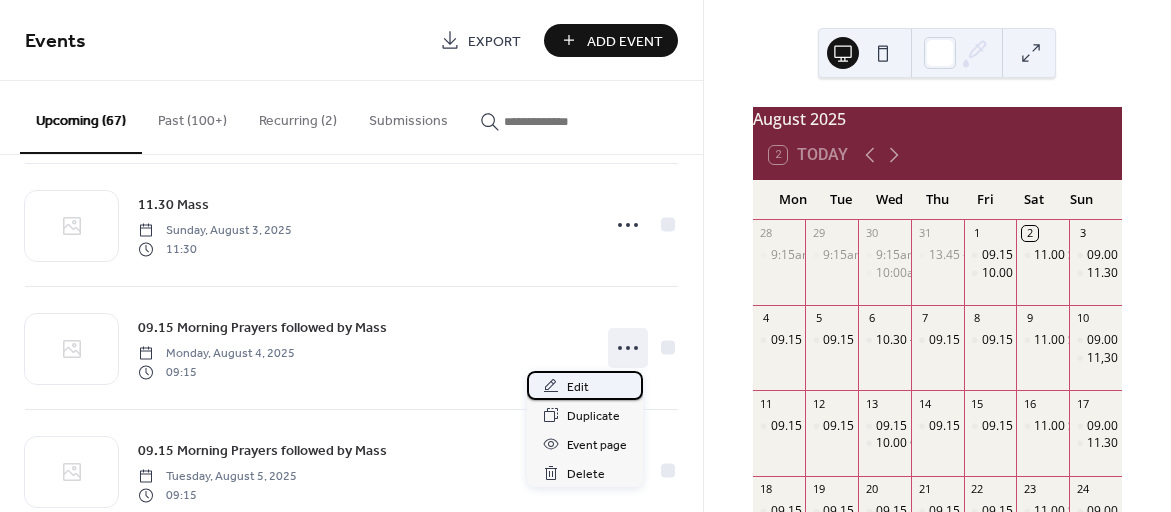 click on "Edit" at bounding box center (578, 387) 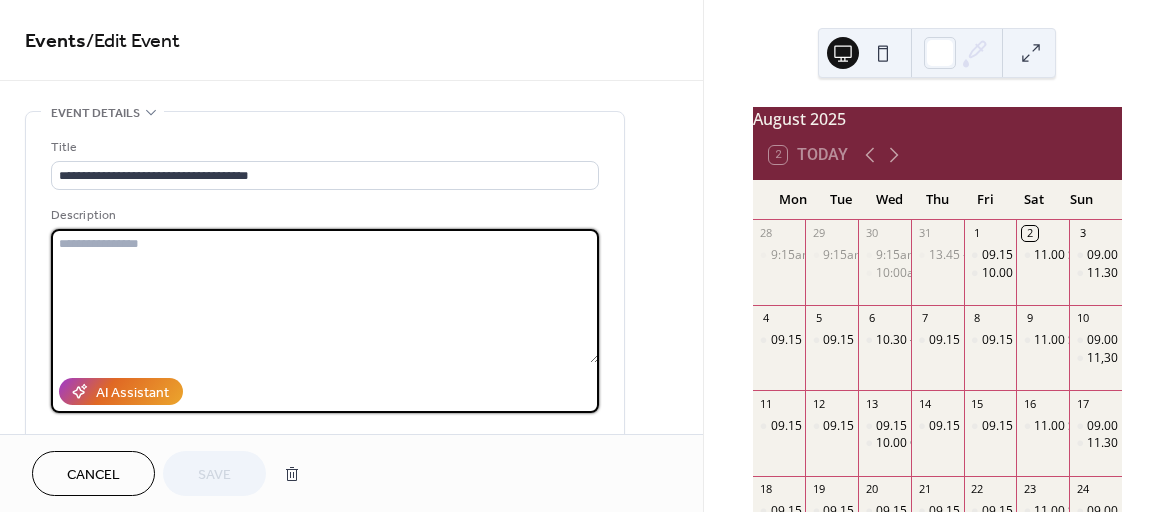 click at bounding box center [325, 296] 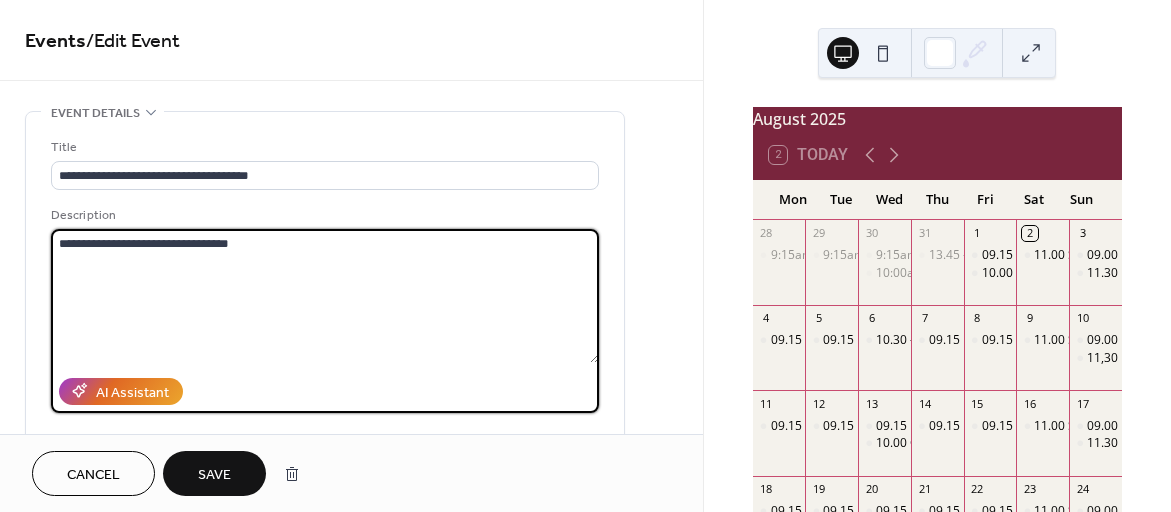 type on "**********" 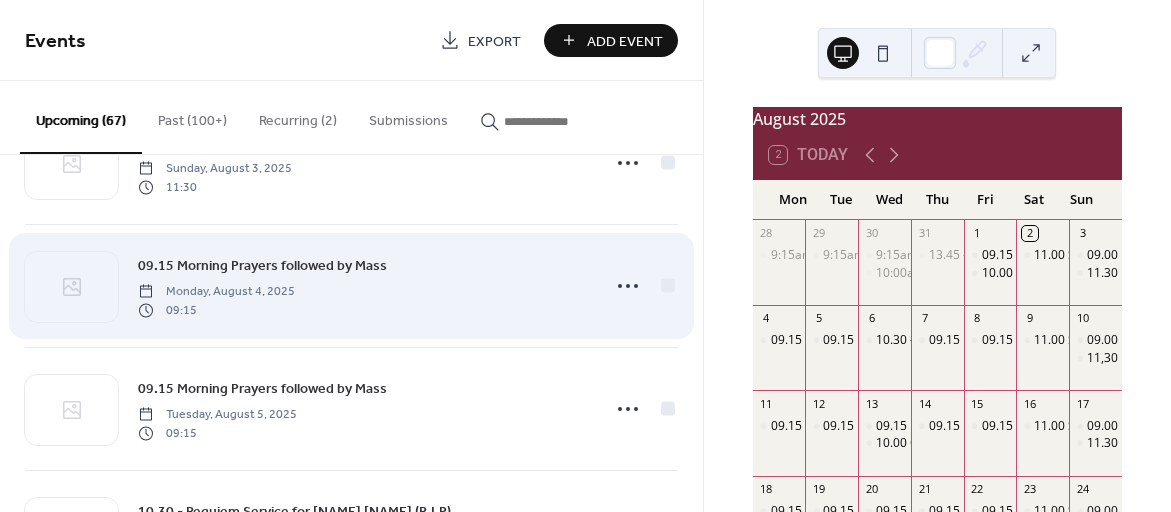 scroll, scrollTop: 370, scrollLeft: 0, axis: vertical 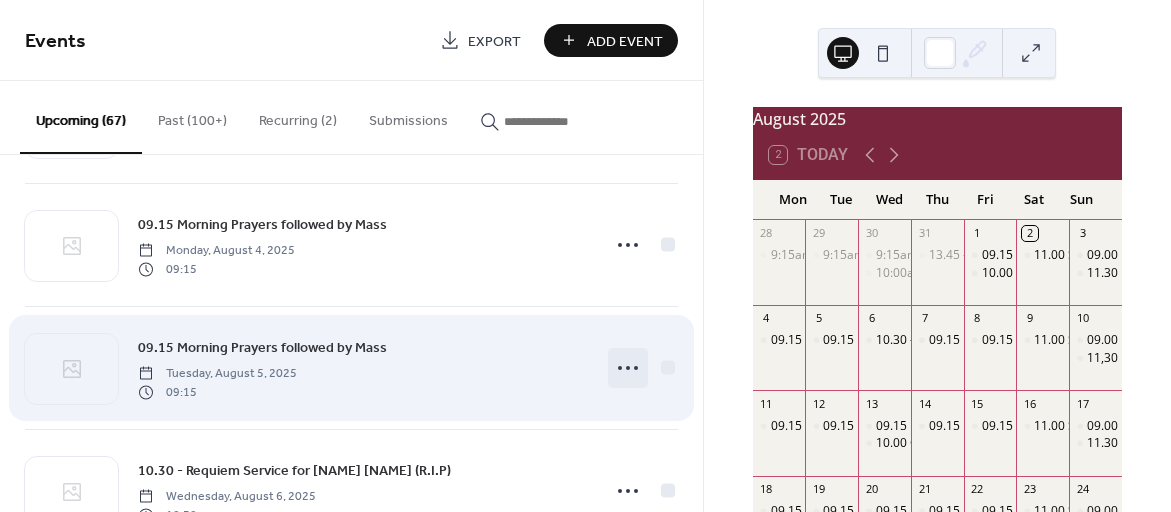 click 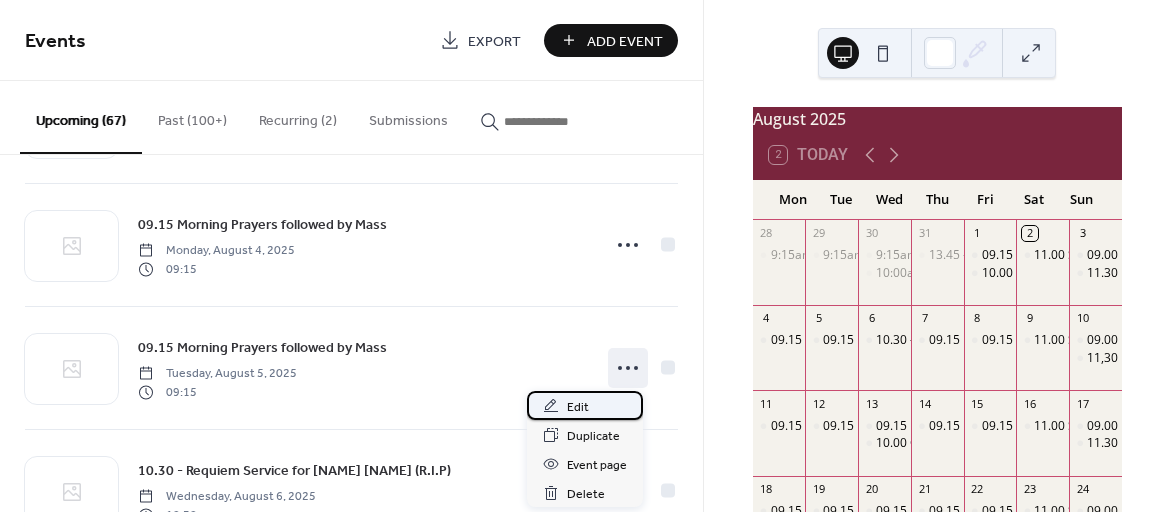 click on "Edit" at bounding box center (578, 407) 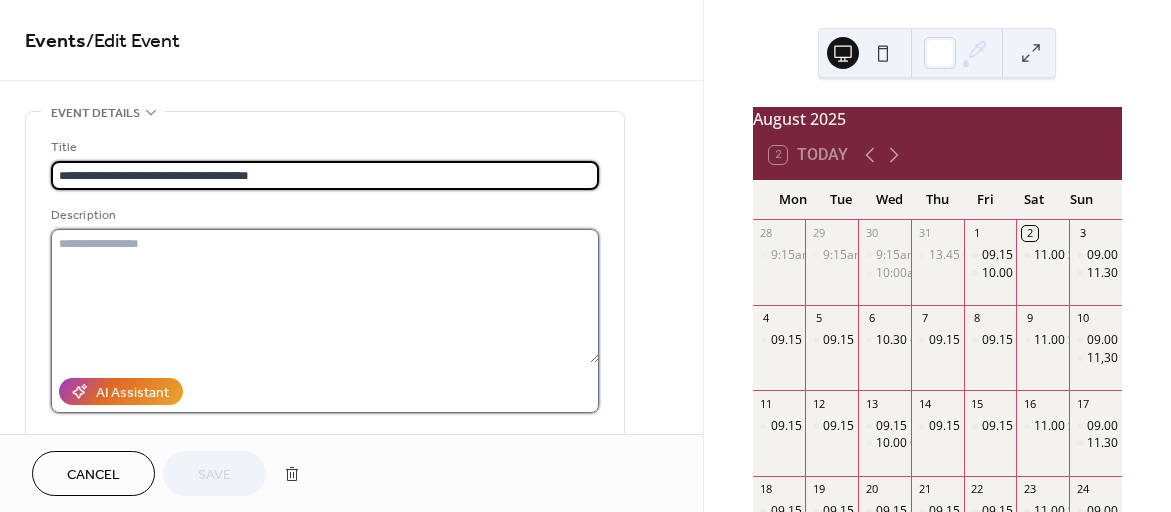 click at bounding box center [325, 296] 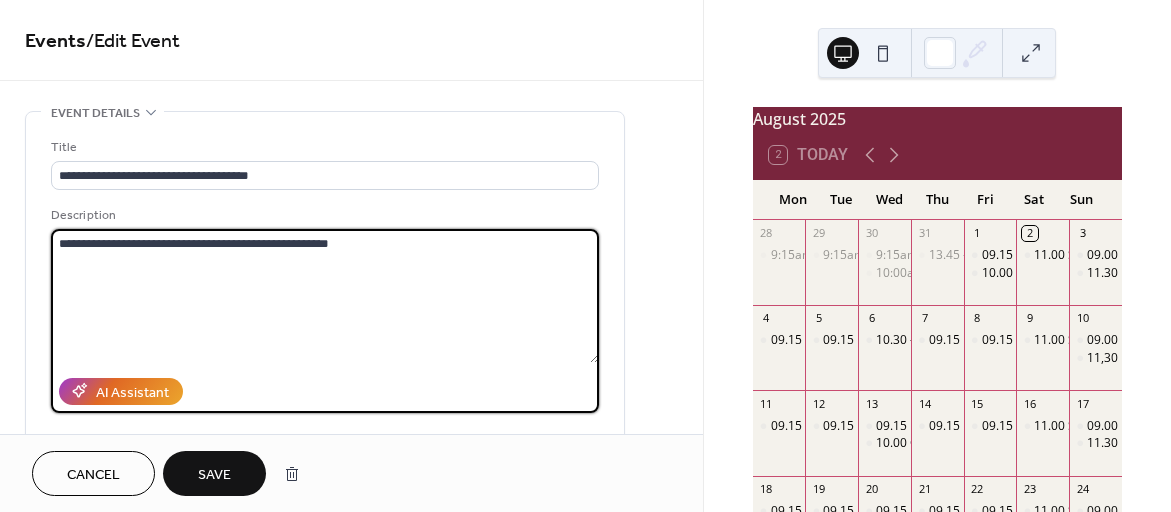 type on "**********" 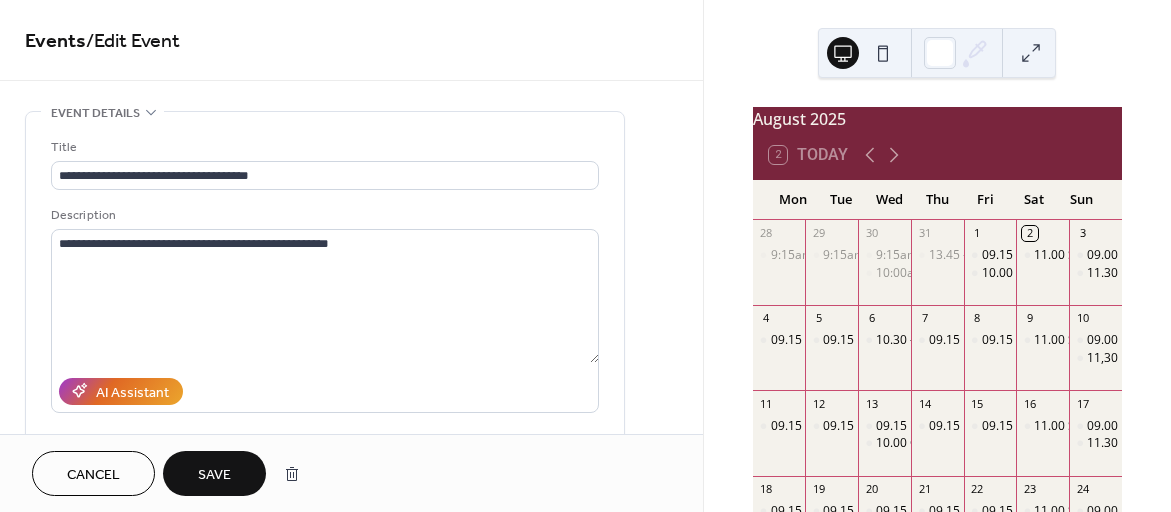 click on "Save" at bounding box center [214, 475] 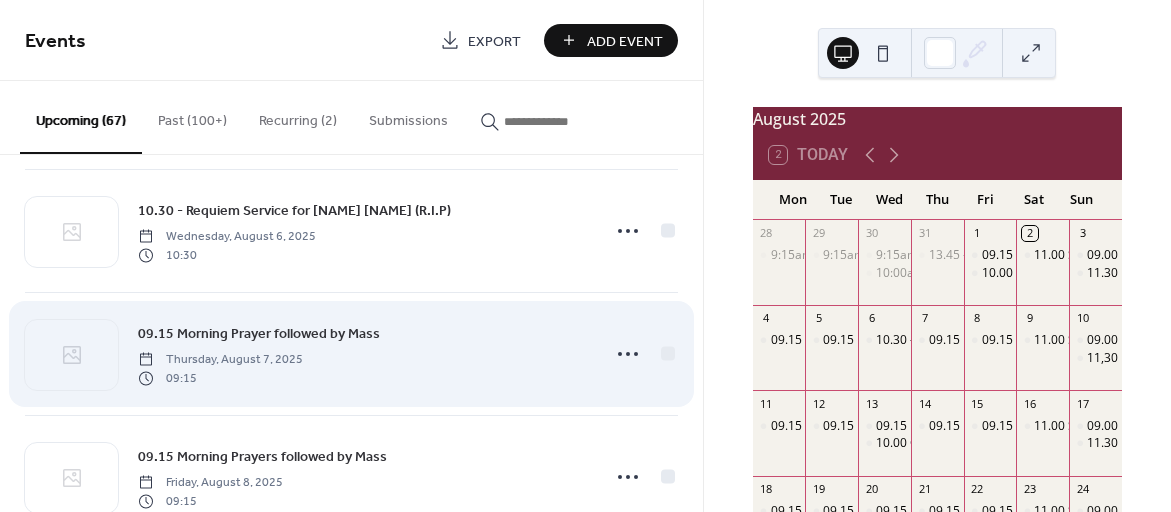 scroll, scrollTop: 633, scrollLeft: 0, axis: vertical 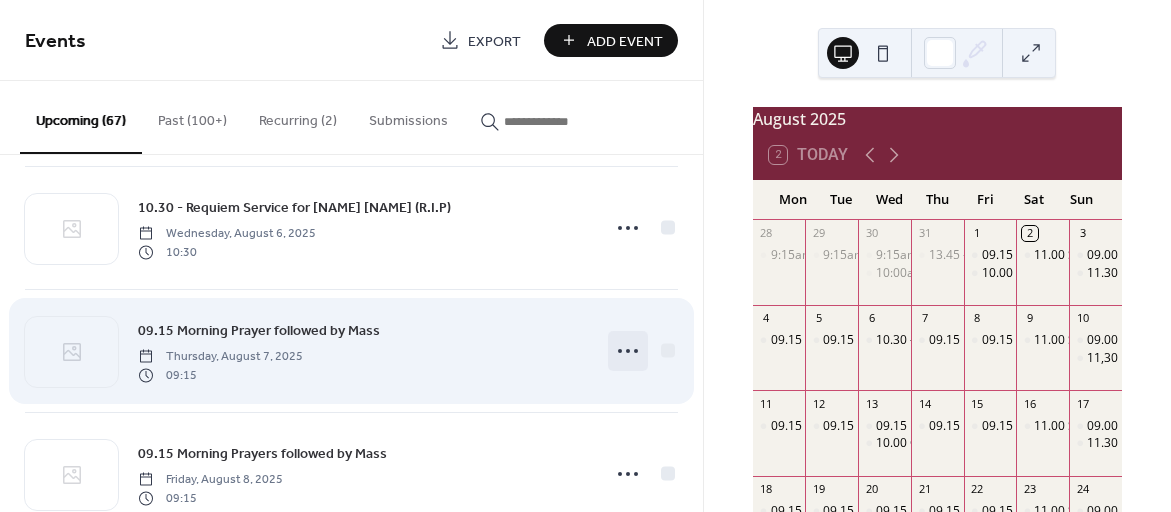 click 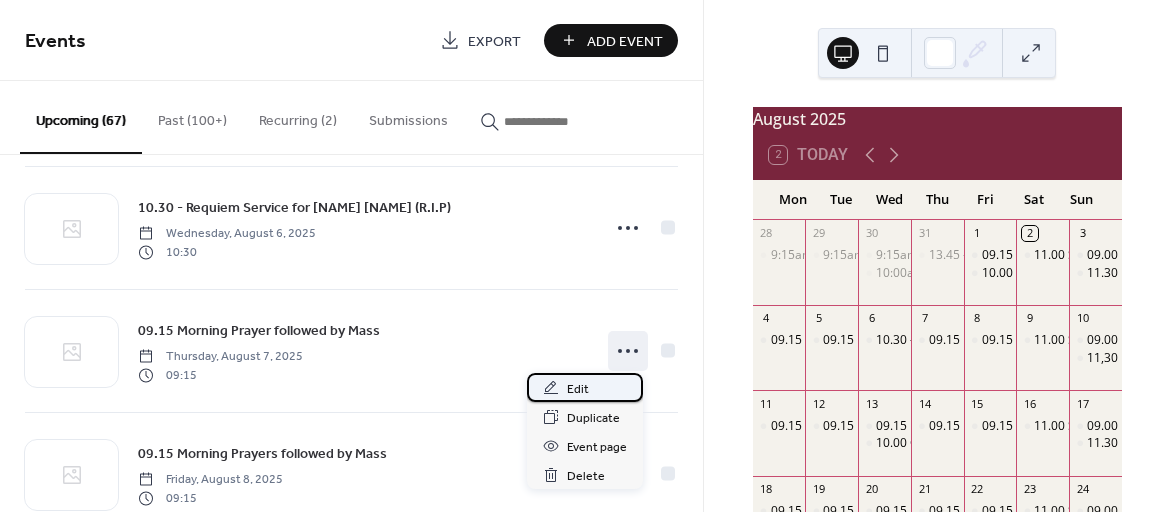 click on "Edit" at bounding box center [578, 389] 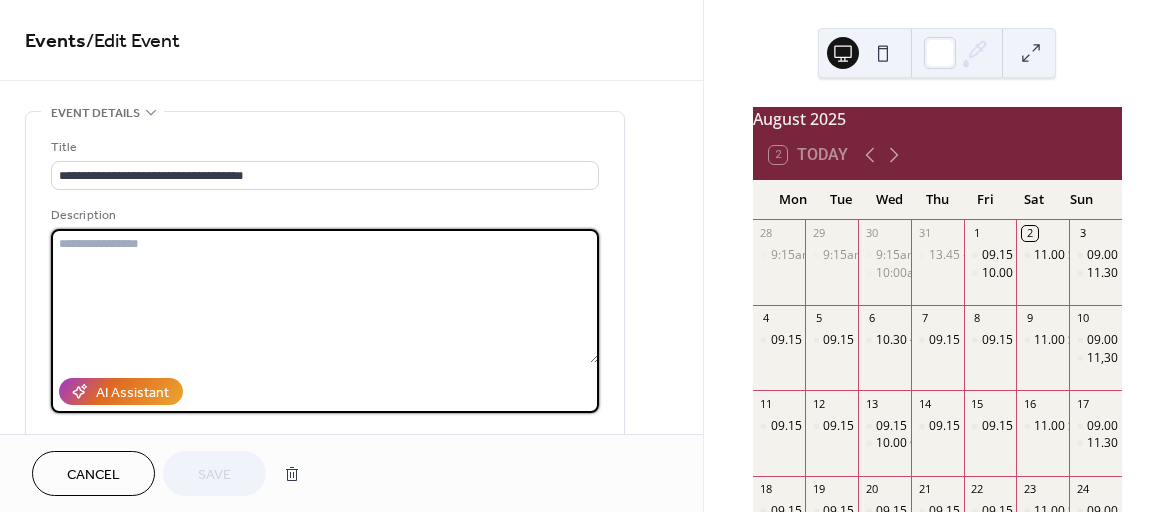 click at bounding box center (325, 296) 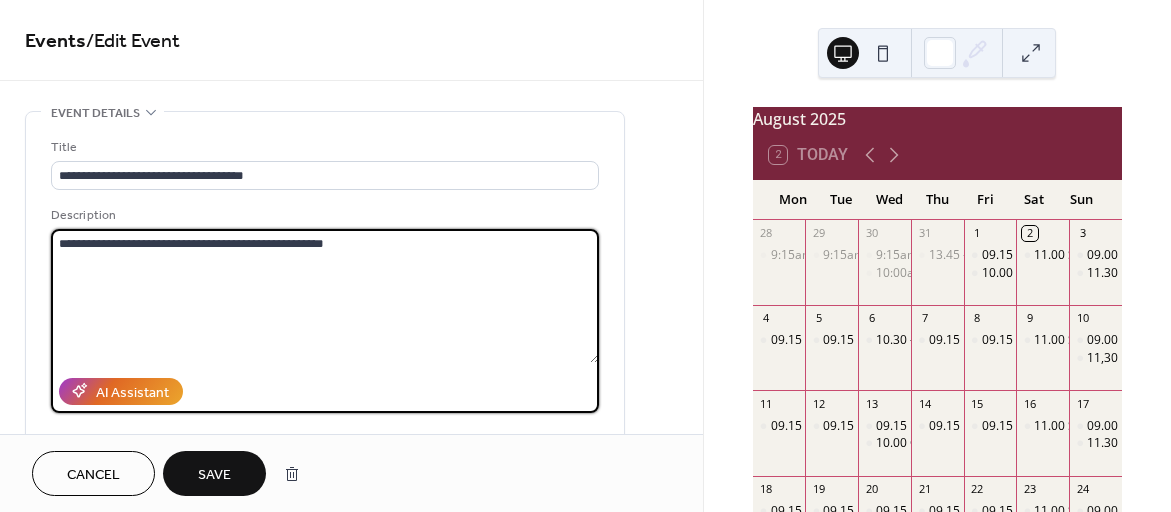 type on "**********" 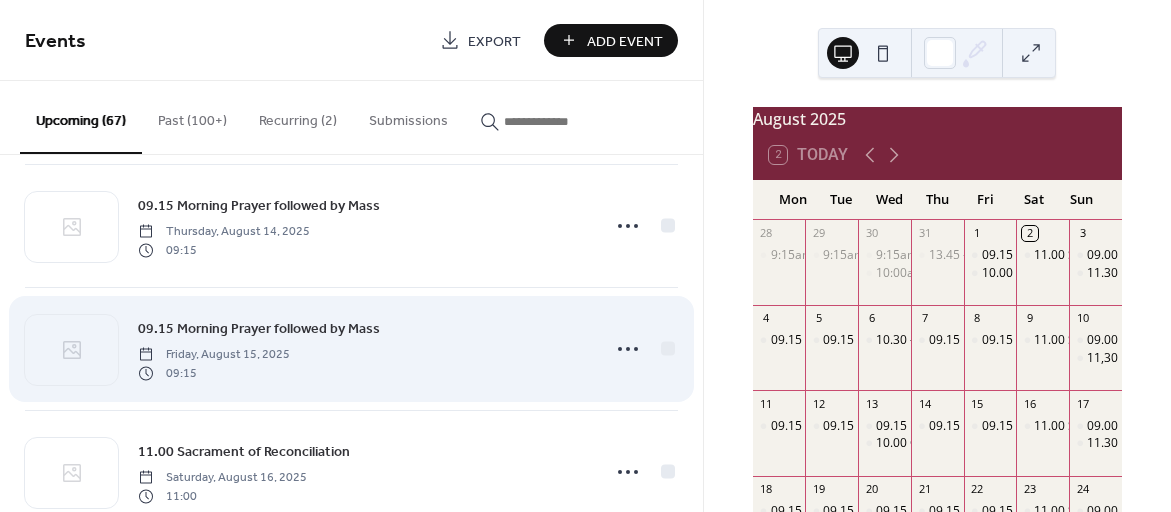 scroll, scrollTop: 1869, scrollLeft: 0, axis: vertical 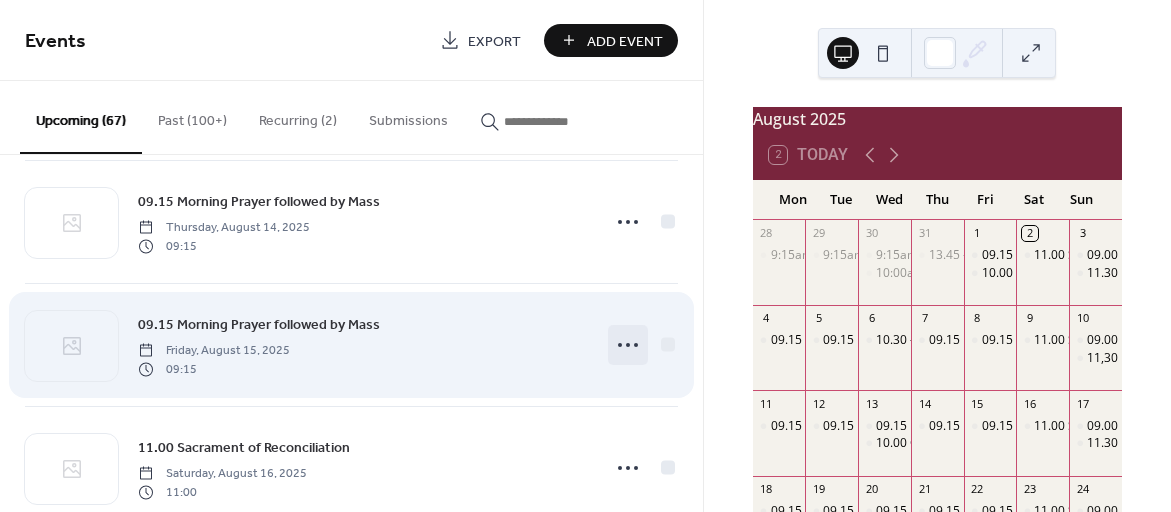 click 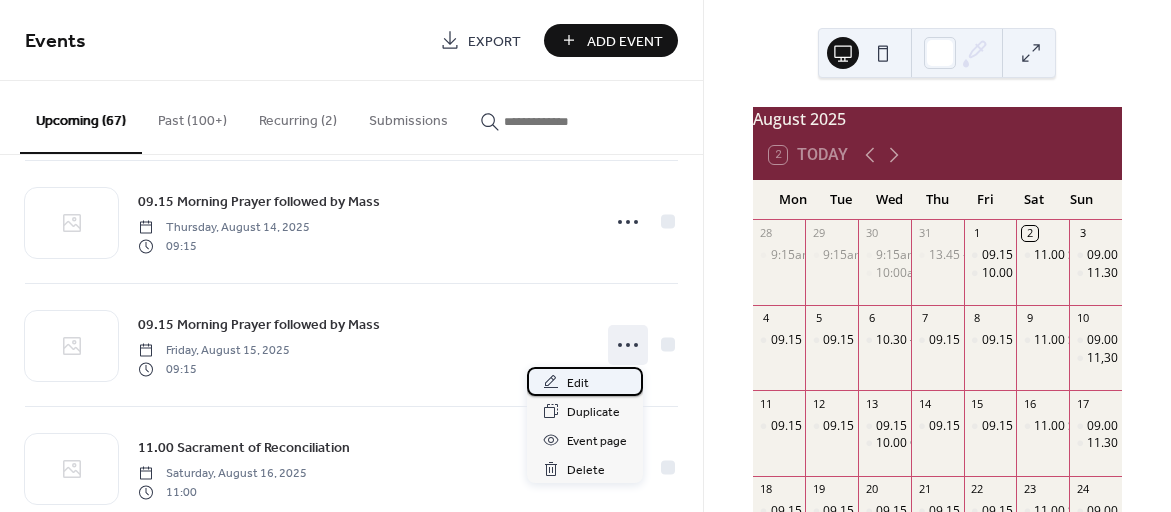 click on "Edit" at bounding box center (578, 383) 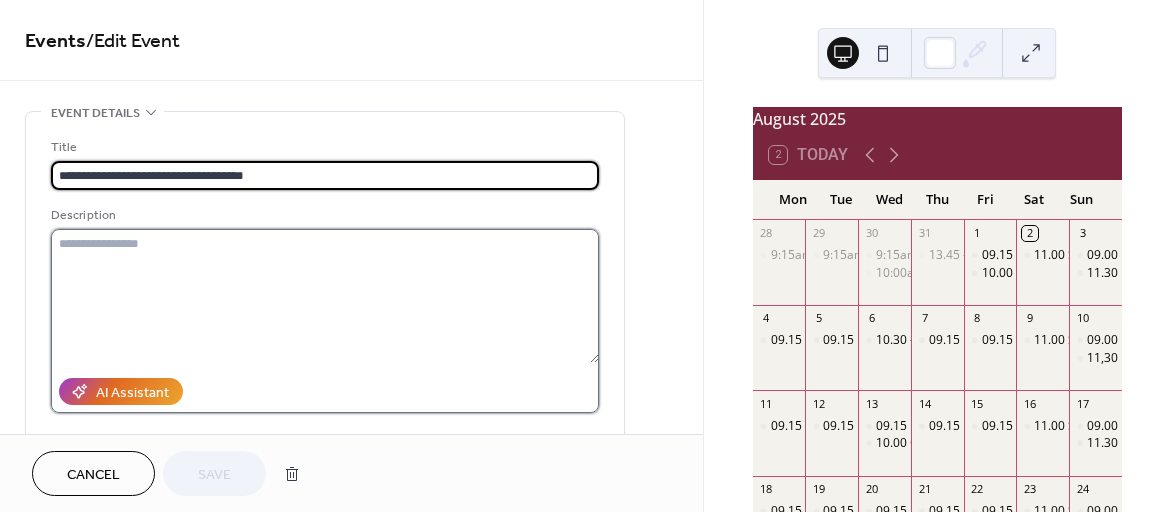 click at bounding box center [325, 296] 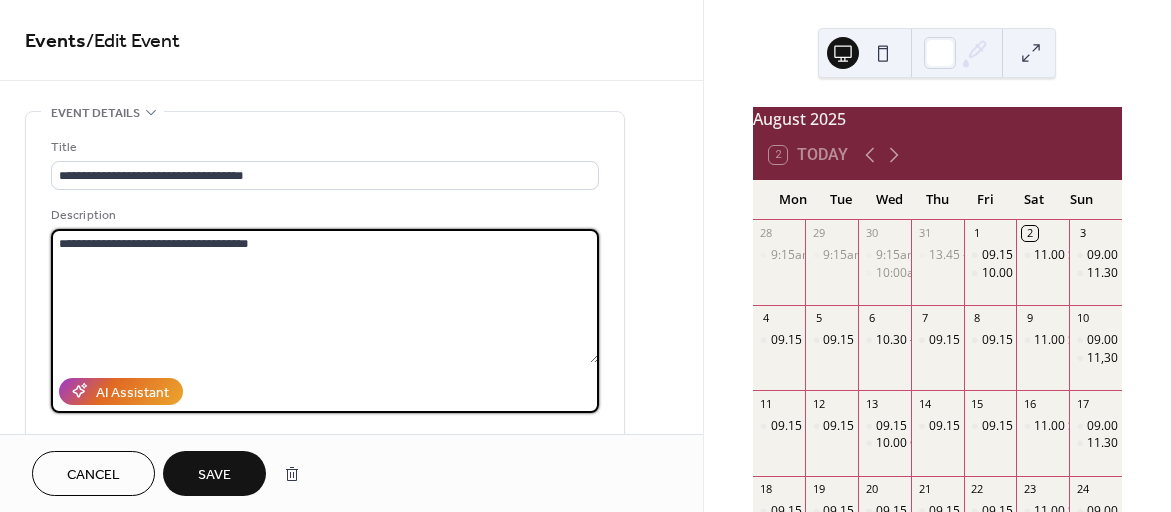 type on "**********" 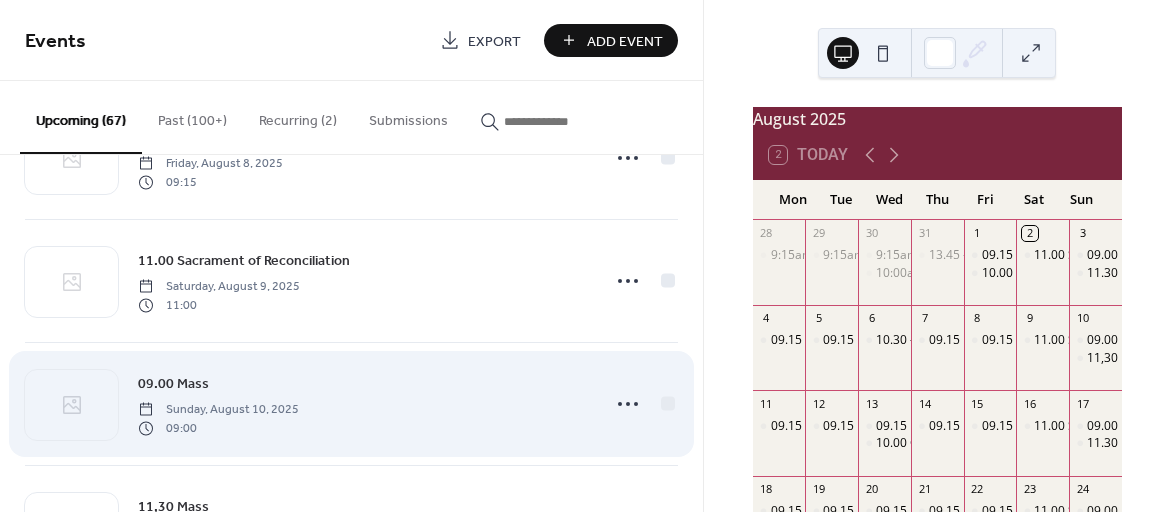 scroll, scrollTop: 972, scrollLeft: 0, axis: vertical 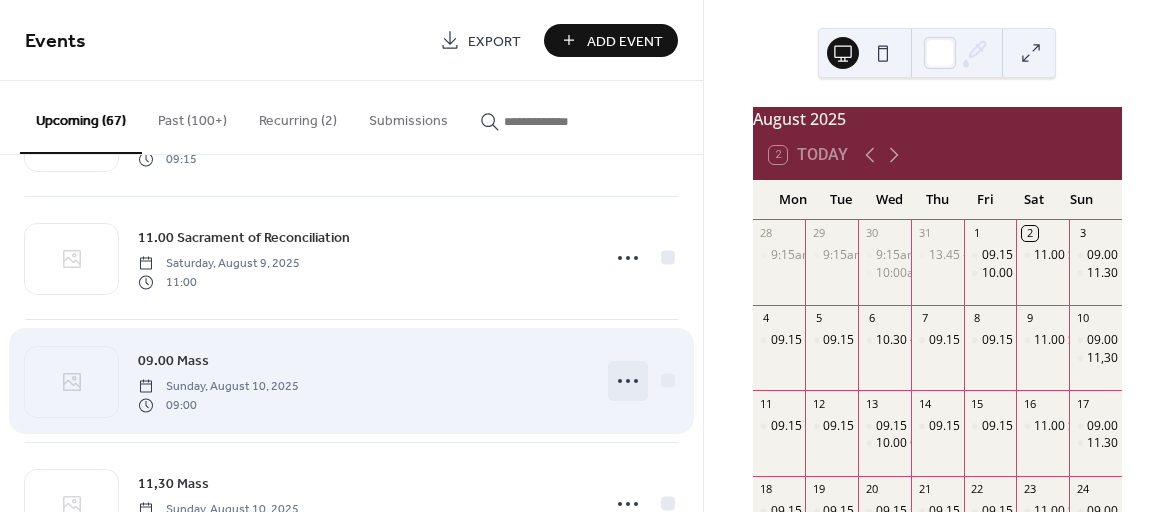 click 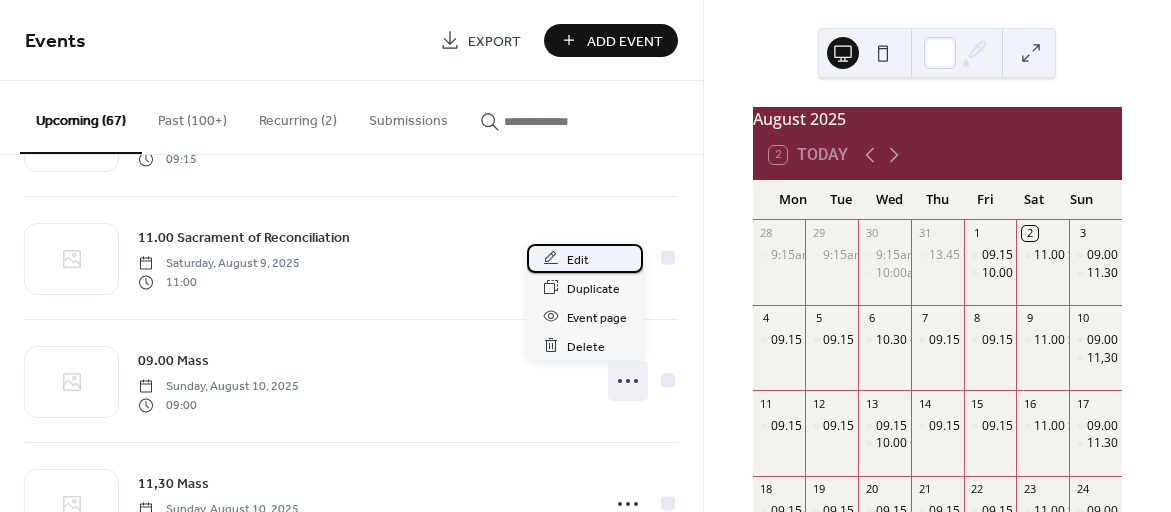 click on "Edit" at bounding box center [578, 259] 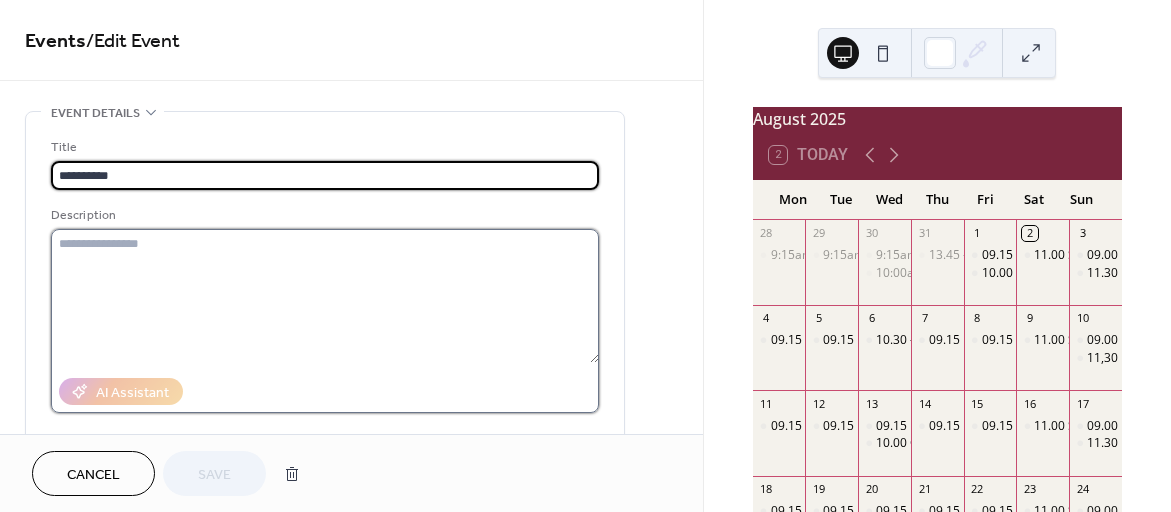 click at bounding box center [325, 296] 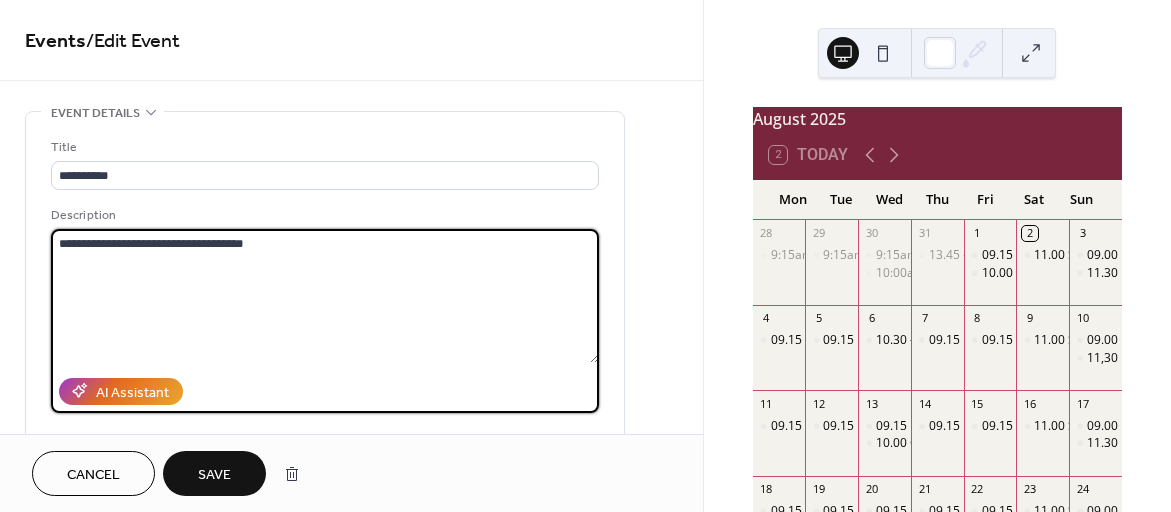 type on "**********" 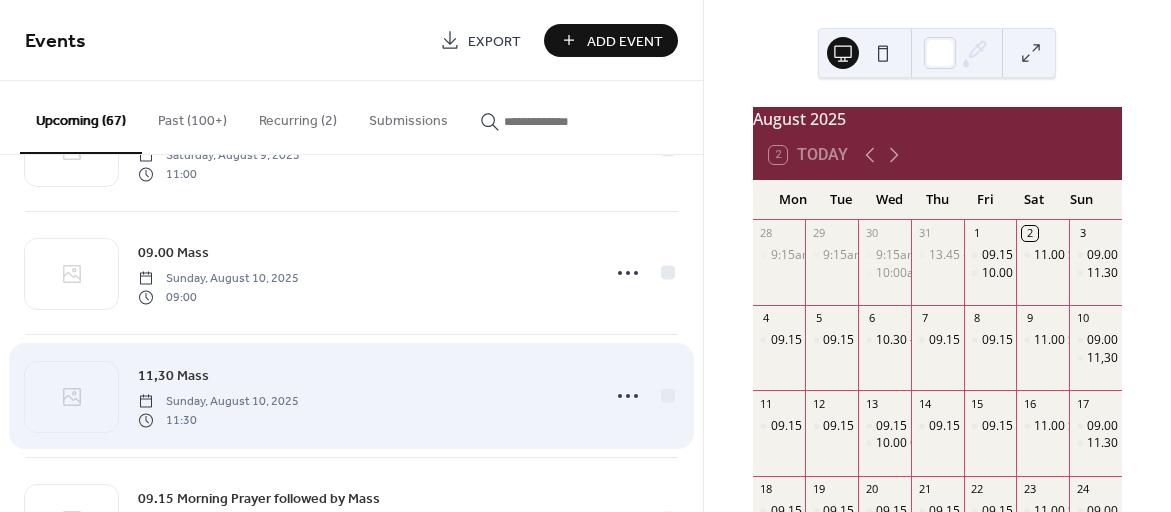 scroll, scrollTop: 1087, scrollLeft: 0, axis: vertical 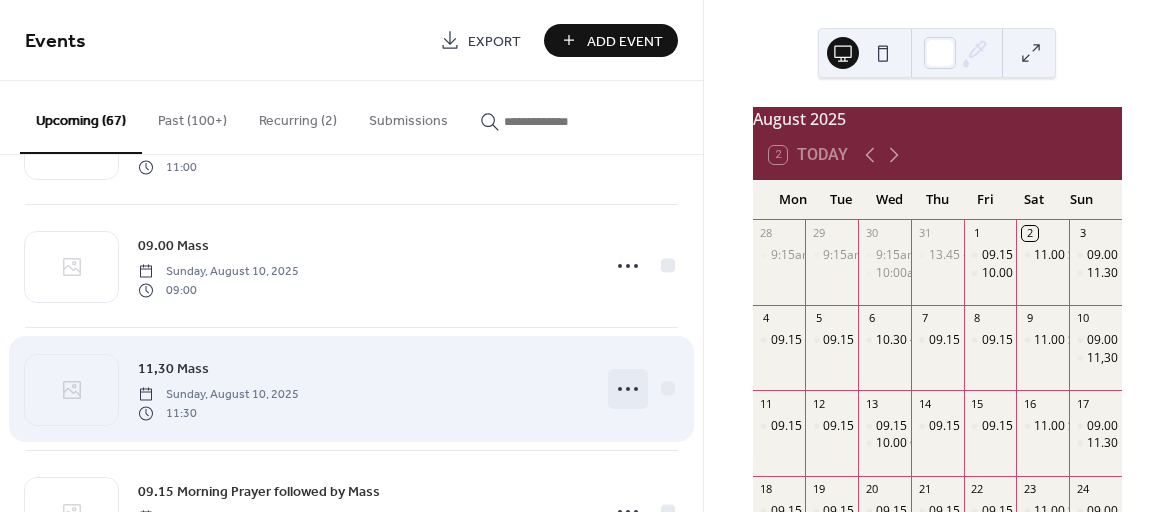 click 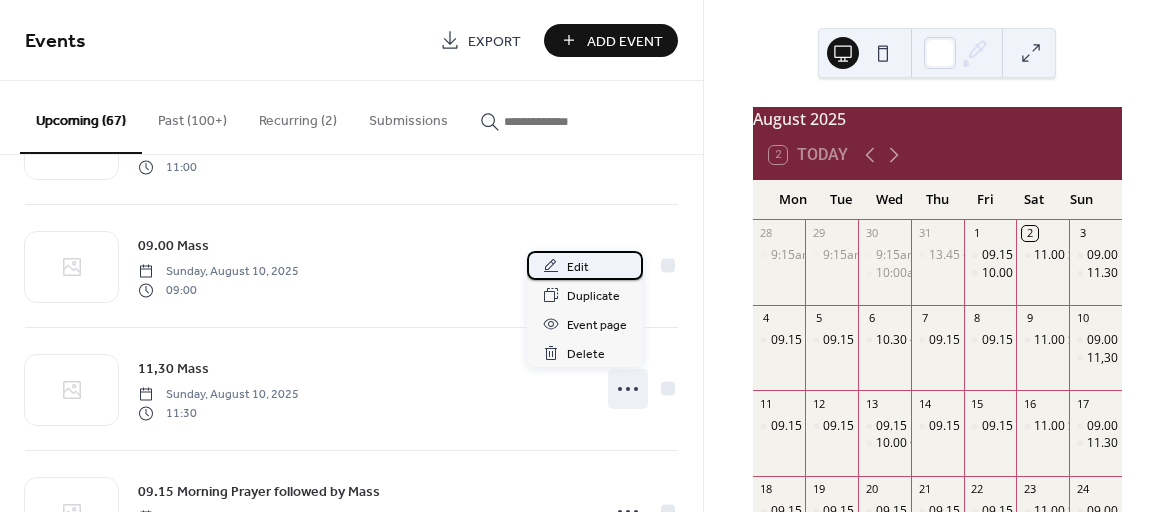 click on "Edit" at bounding box center (578, 267) 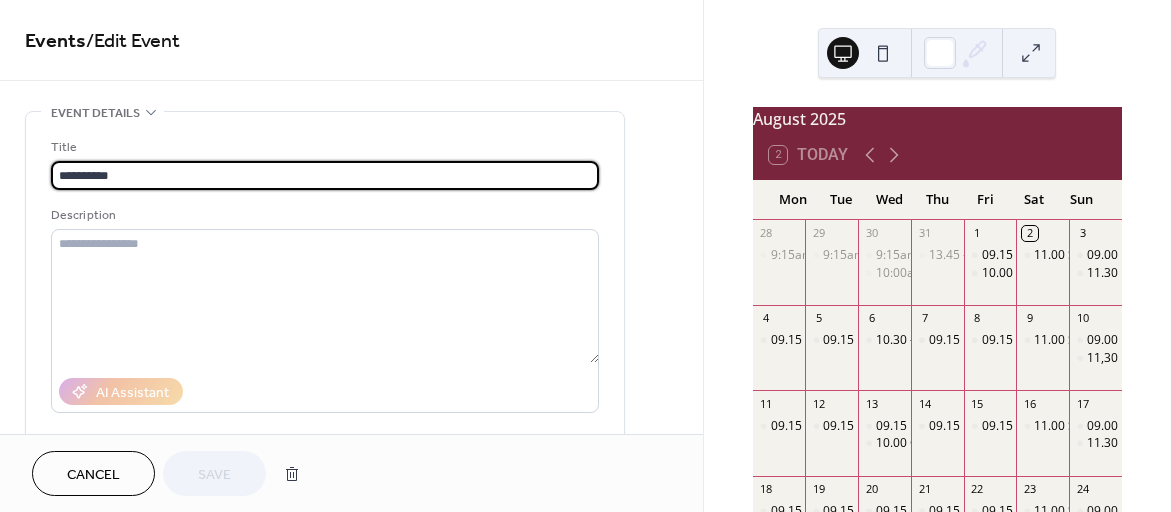 click on "**********" at bounding box center (325, 175) 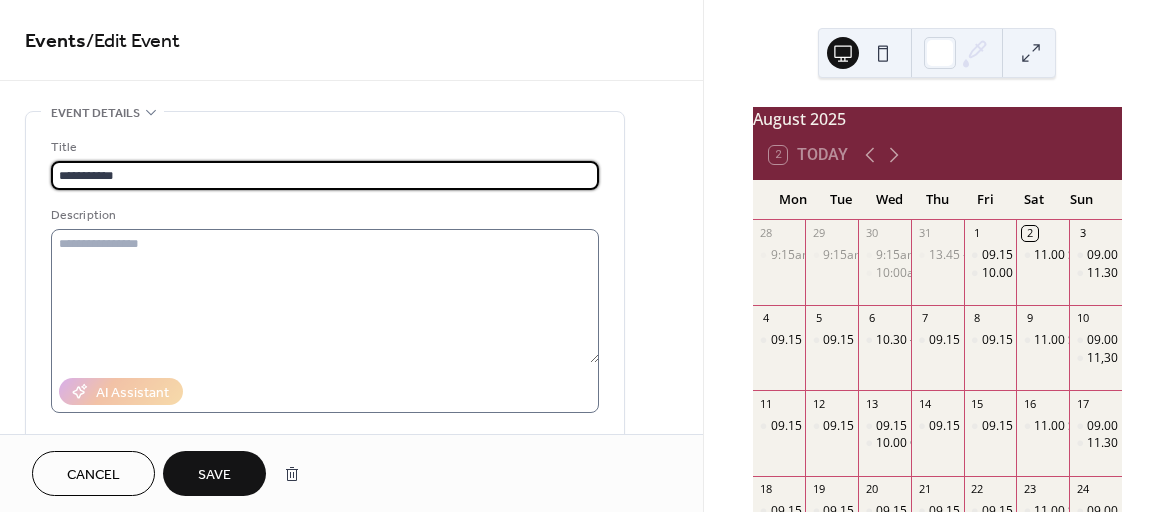 type on "**********" 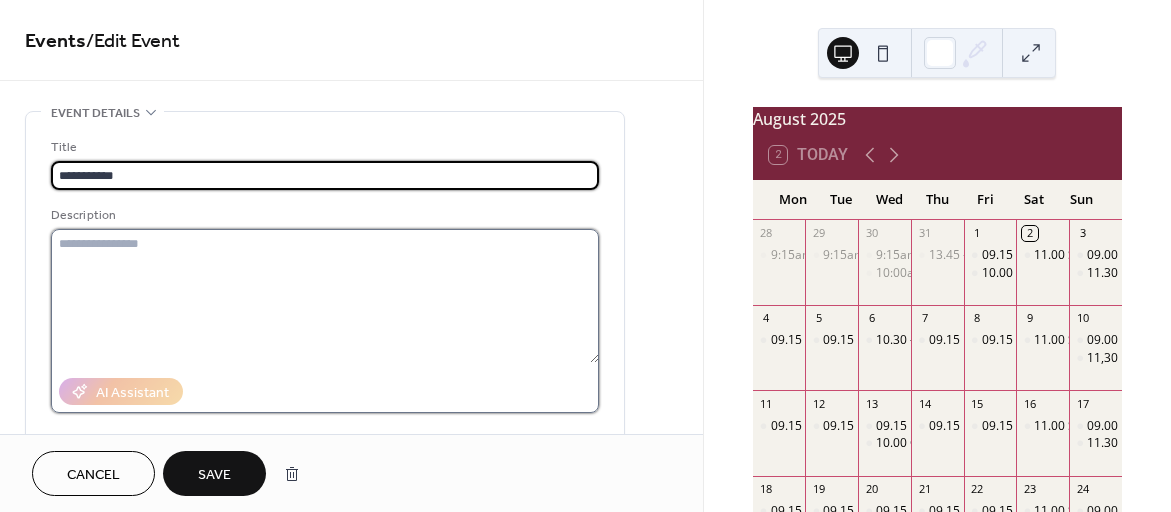 click at bounding box center (325, 296) 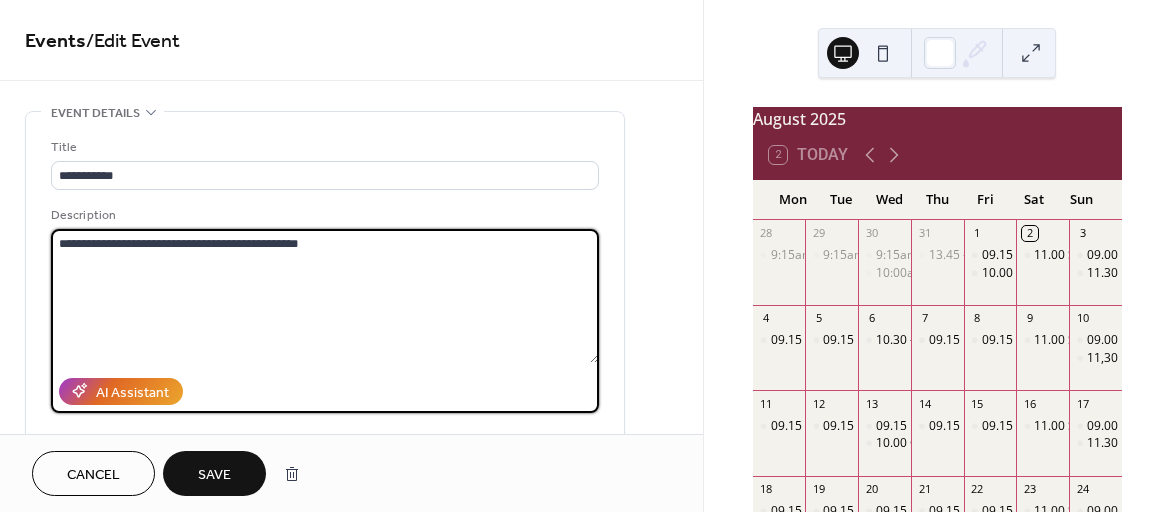 type on "**********" 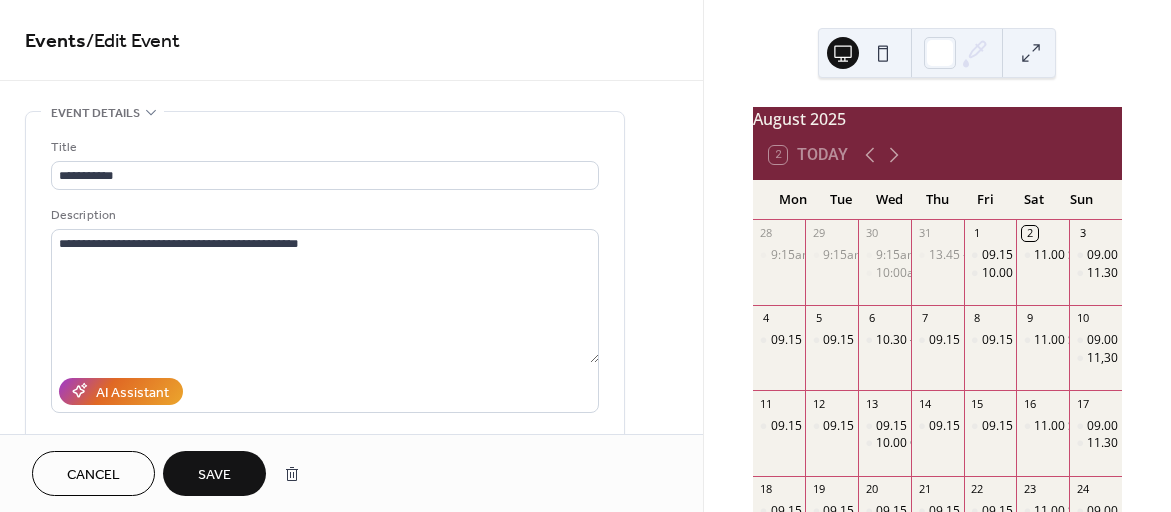 click on "Save" at bounding box center (214, 475) 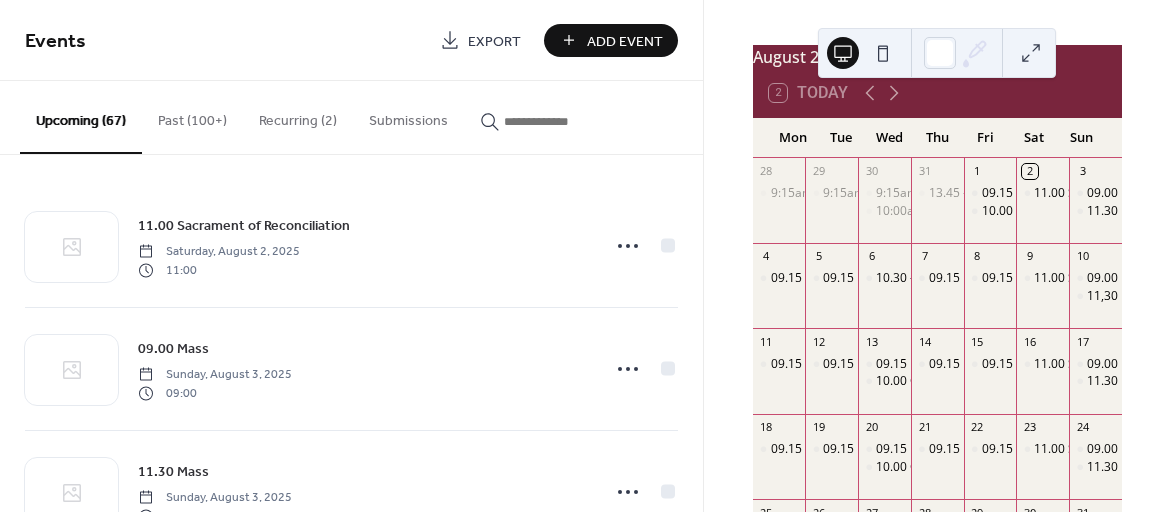 scroll, scrollTop: 11, scrollLeft: 0, axis: vertical 